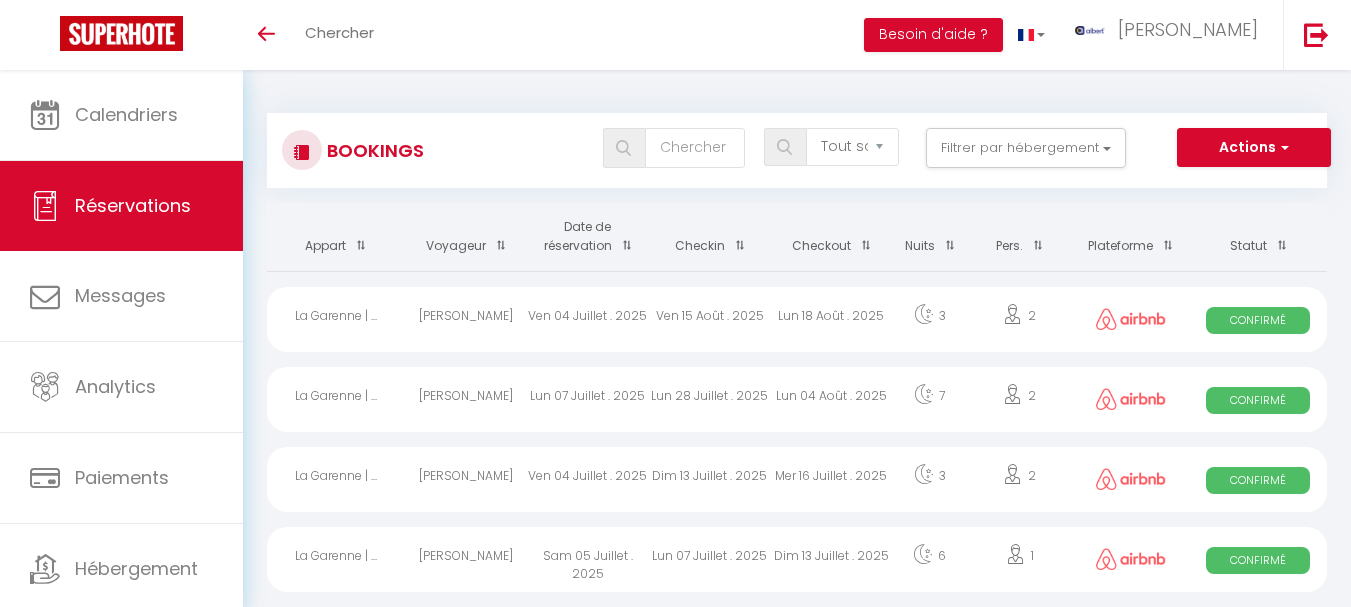 select on "not_cancelled" 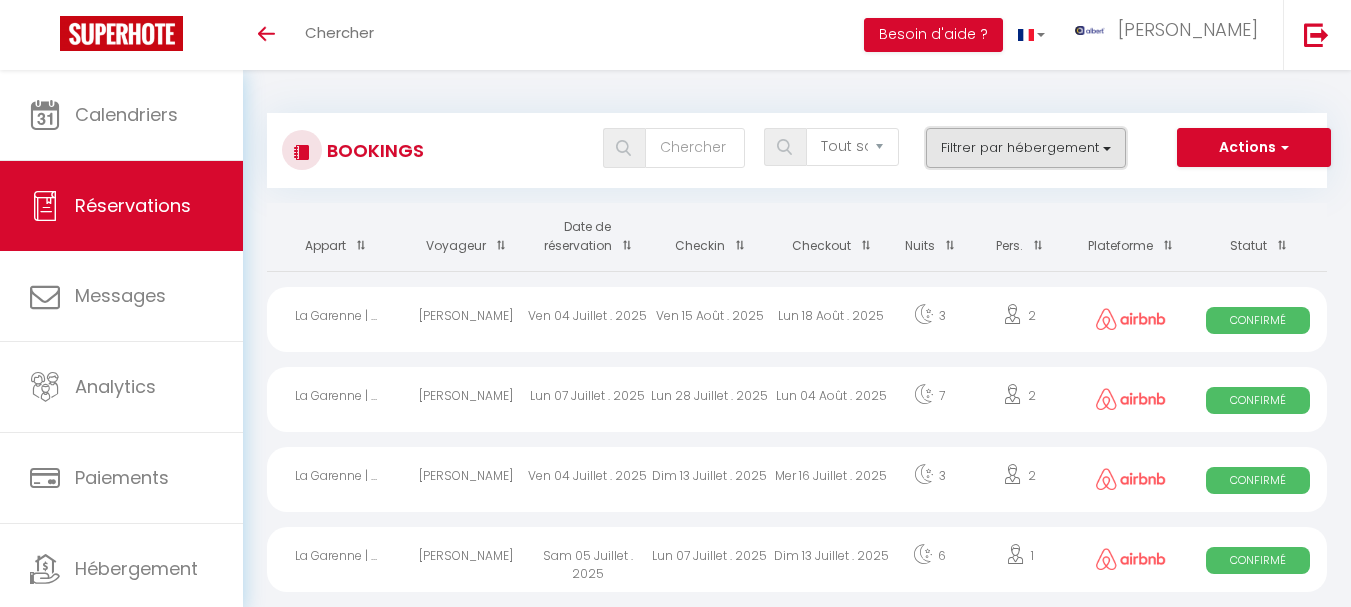 click on "Filtrer par hébergement" at bounding box center [1026, 148] 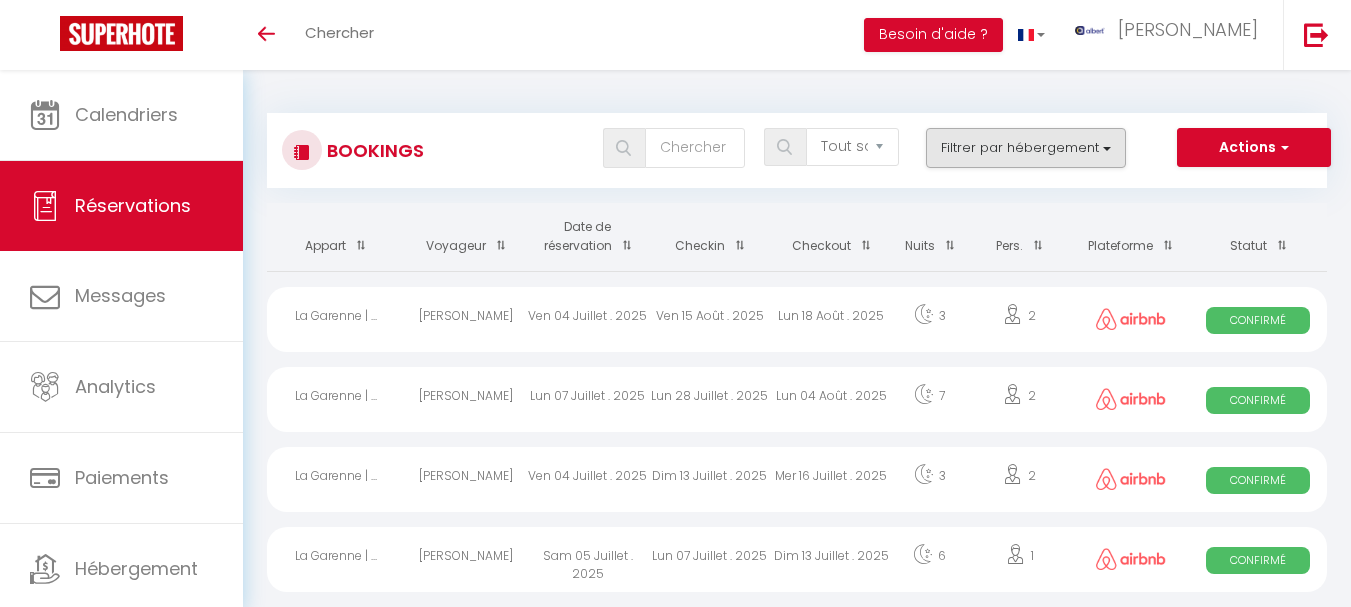 scroll, scrollTop: 0, scrollLeft: 0, axis: both 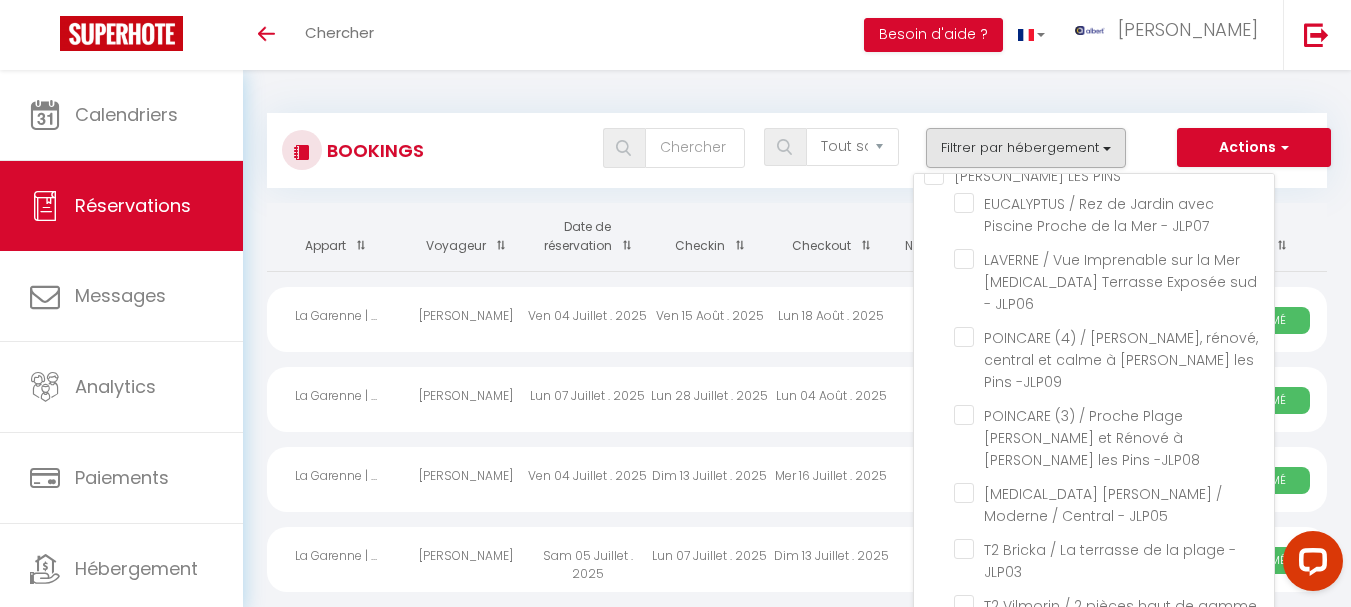 click on "T2 Cauvi / 2 pièces central - ANT04" at bounding box center (1114, 22) 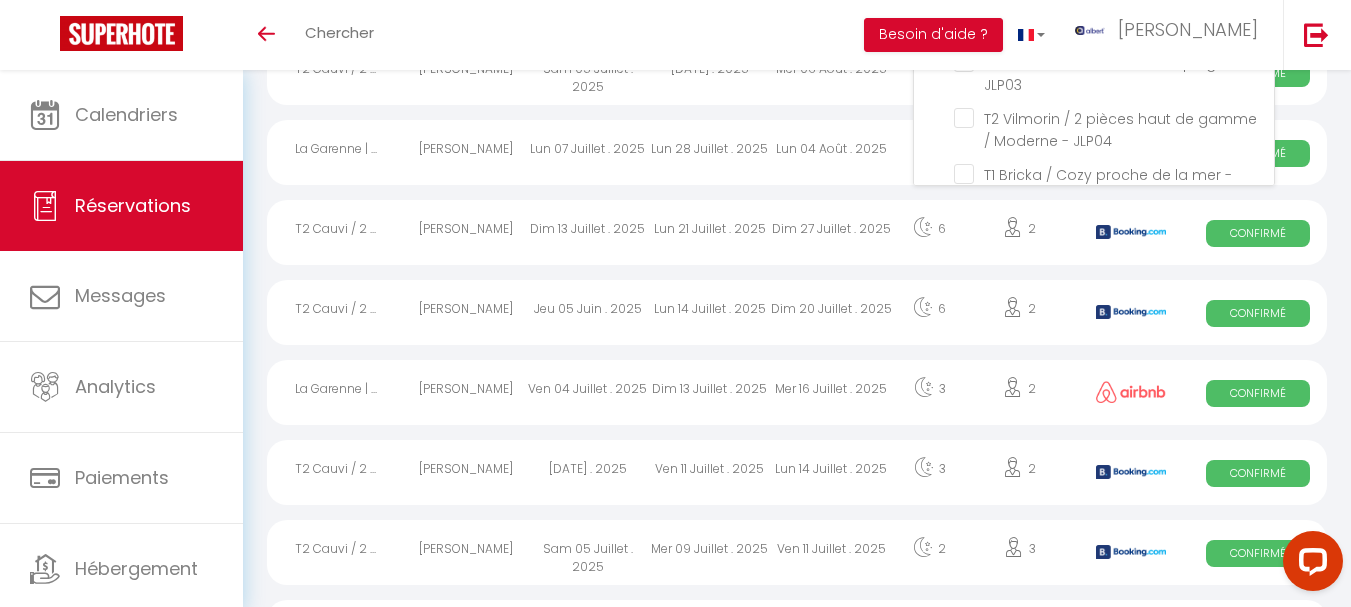 scroll, scrollTop: 490, scrollLeft: 0, axis: vertical 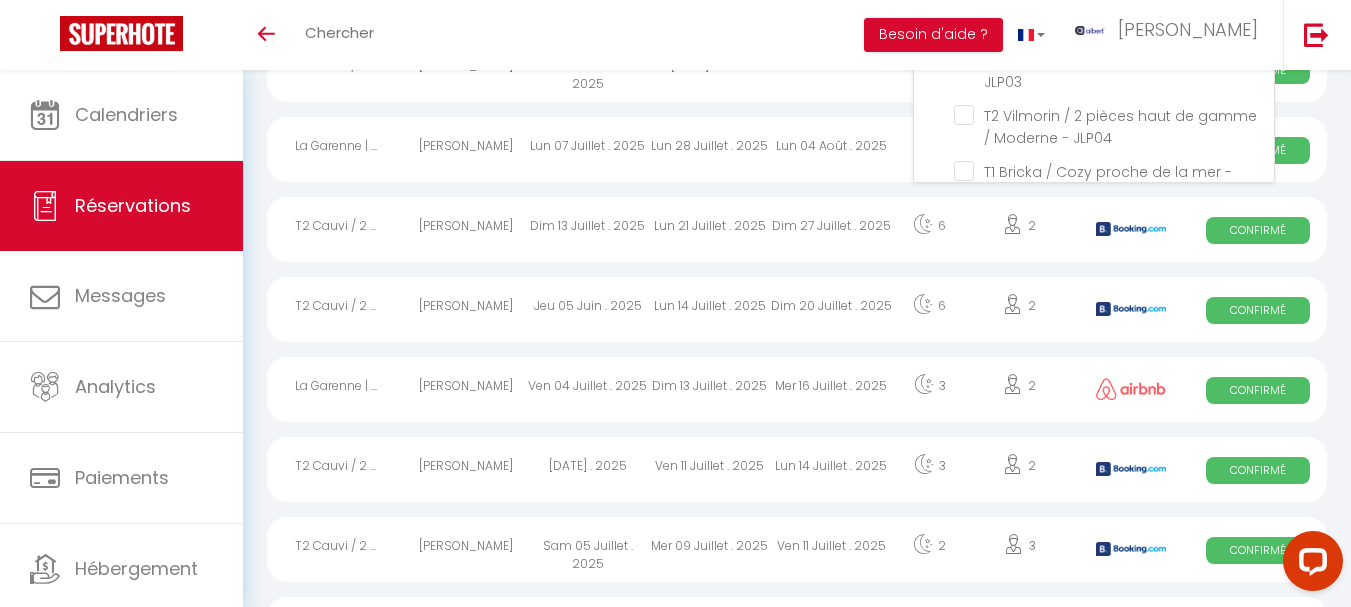 click on "Dim 20 Juillet . 2025" at bounding box center (832, 309) 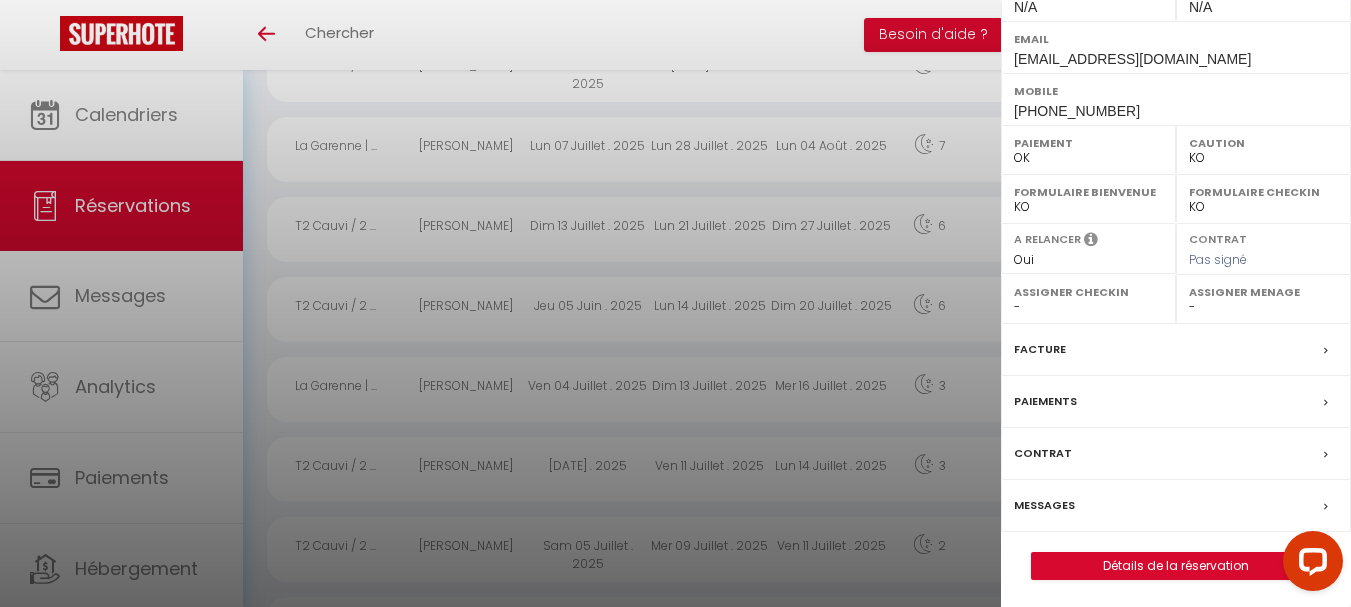 scroll, scrollTop: 355, scrollLeft: 0, axis: vertical 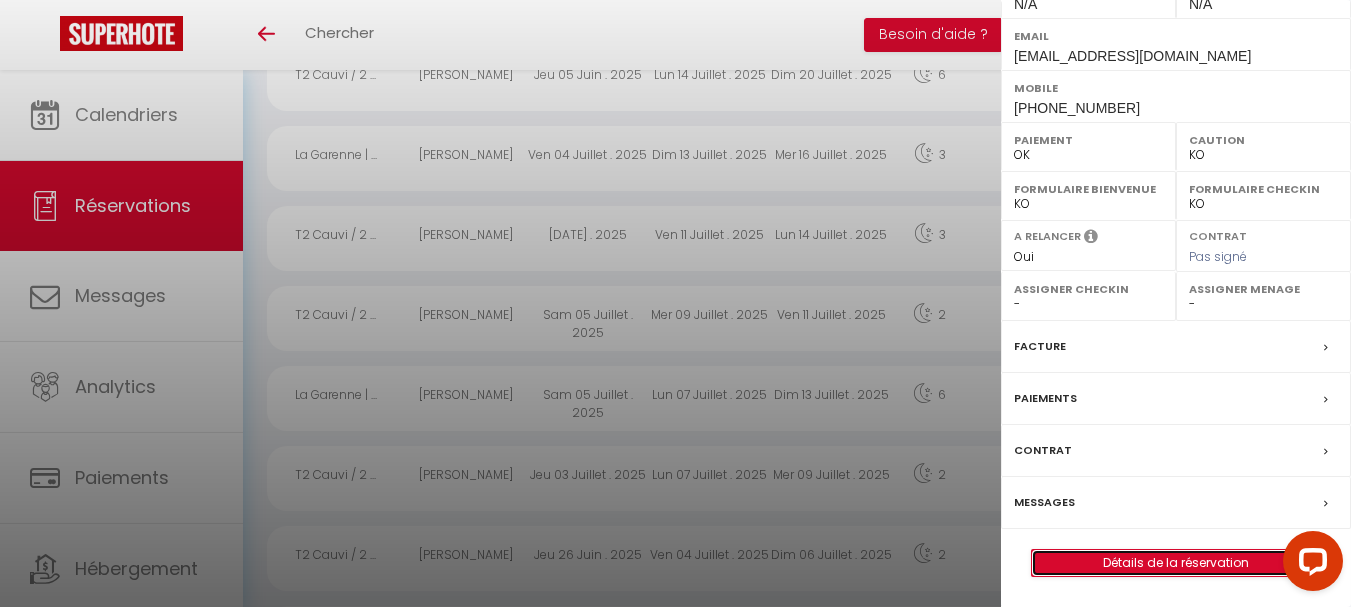 click on "Détails de la réservation" at bounding box center (1176, 563) 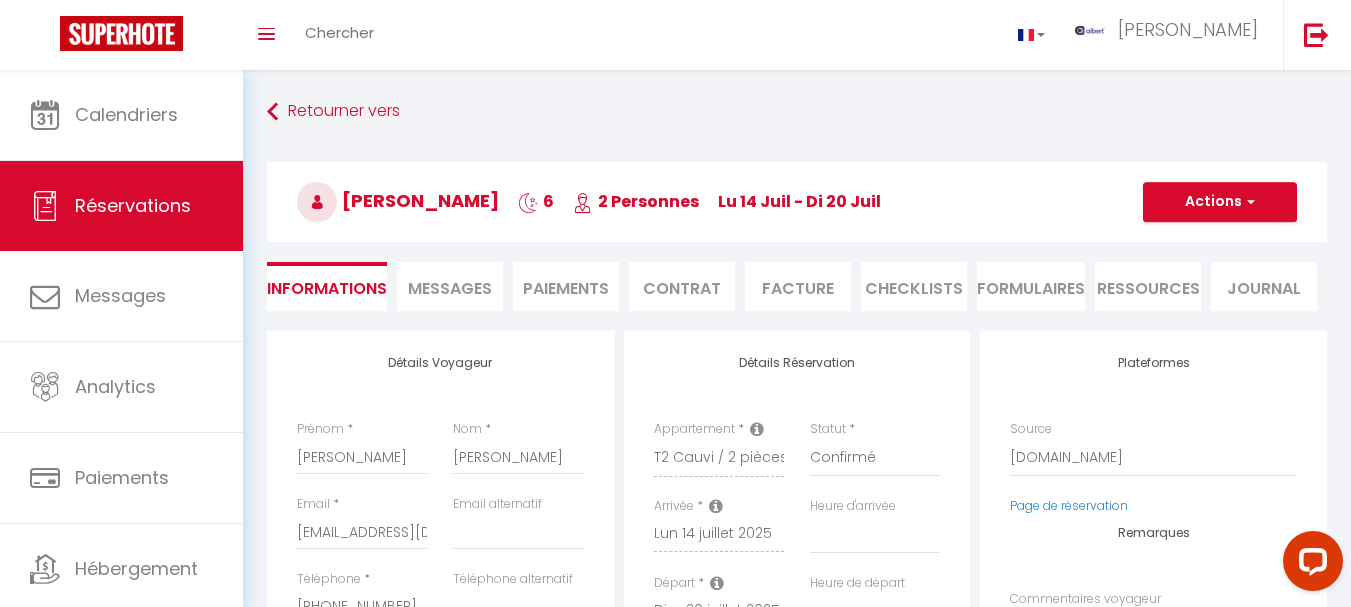scroll, scrollTop: 3, scrollLeft: 0, axis: vertical 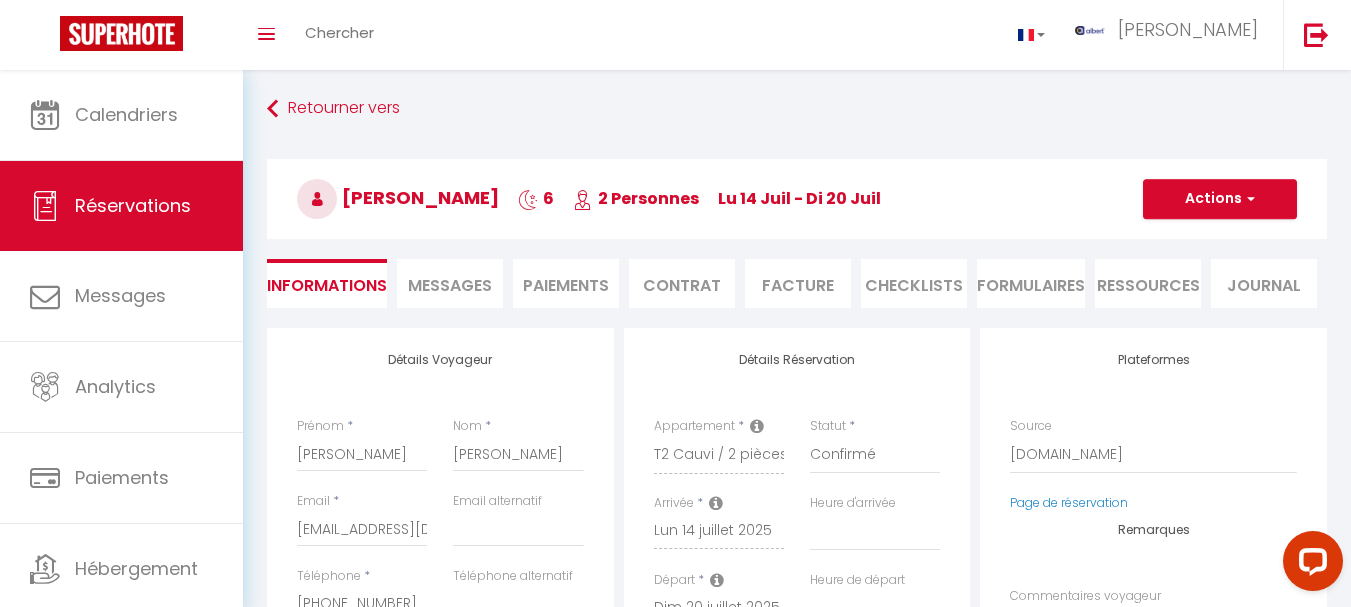click on "Paiements" at bounding box center [566, 283] 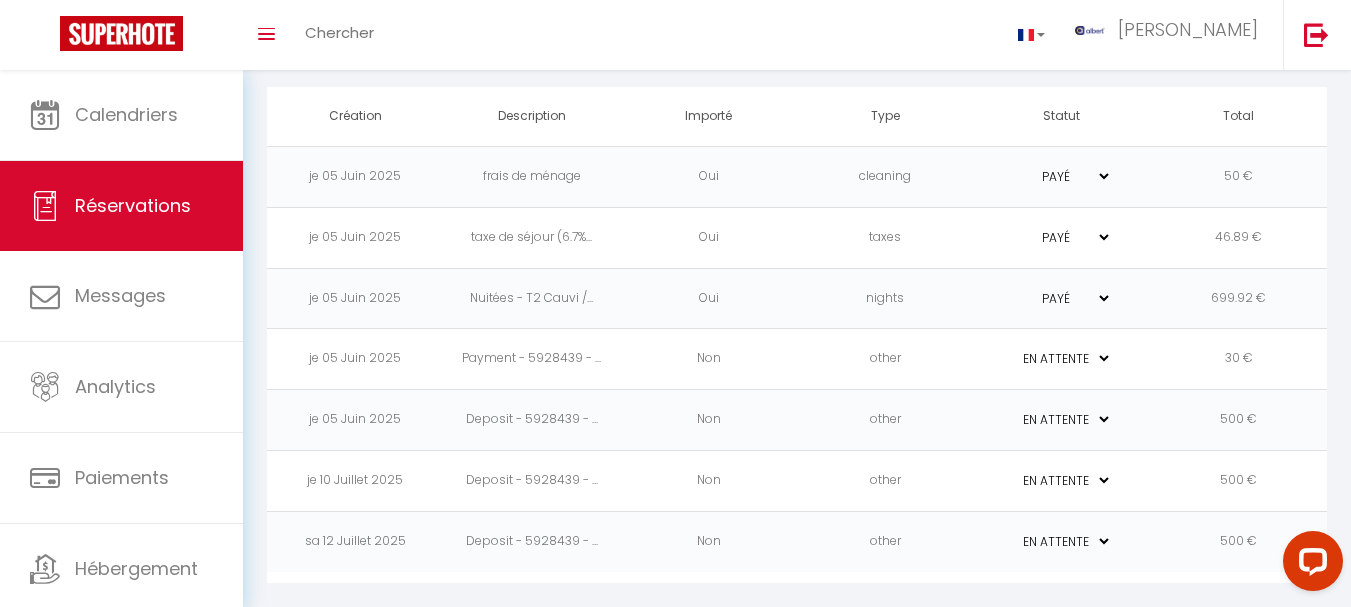 scroll, scrollTop: 0, scrollLeft: 0, axis: both 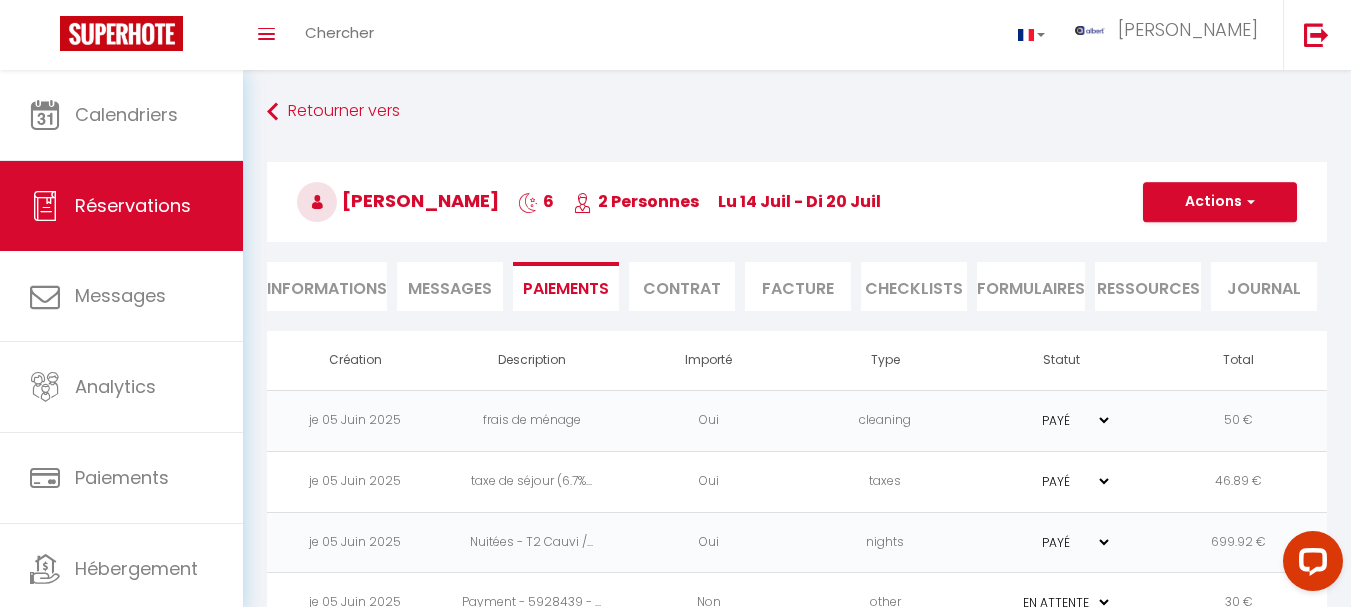 click on "Informations" at bounding box center (327, 286) 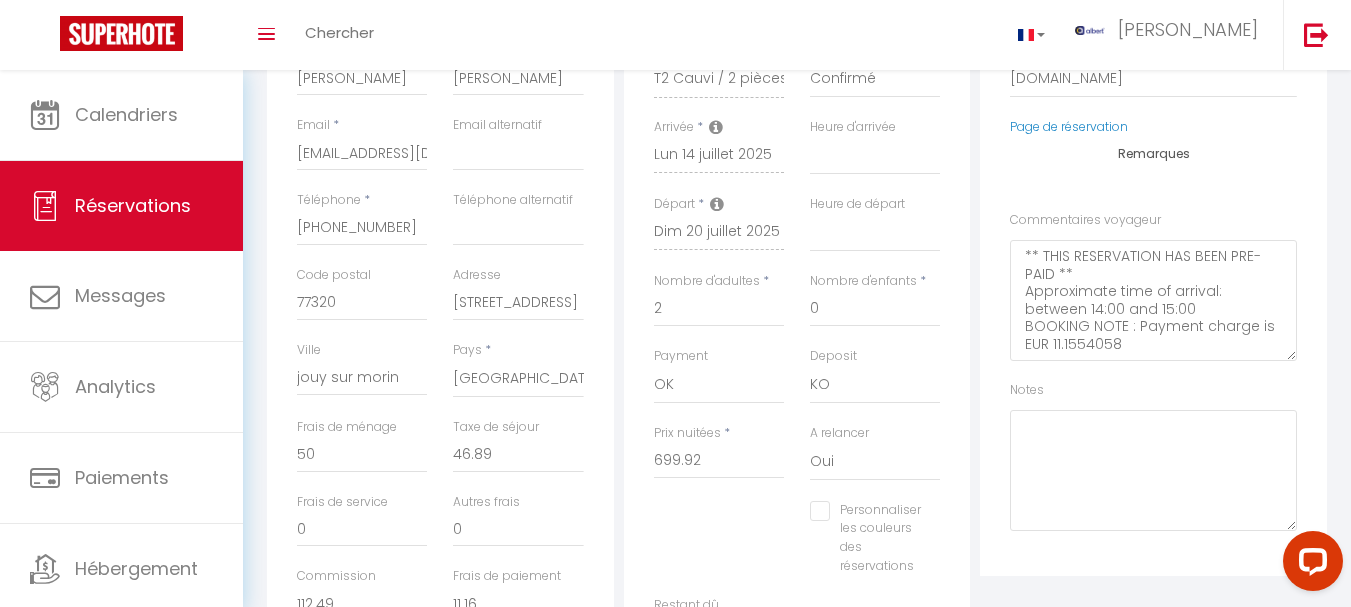 scroll, scrollTop: 0, scrollLeft: 0, axis: both 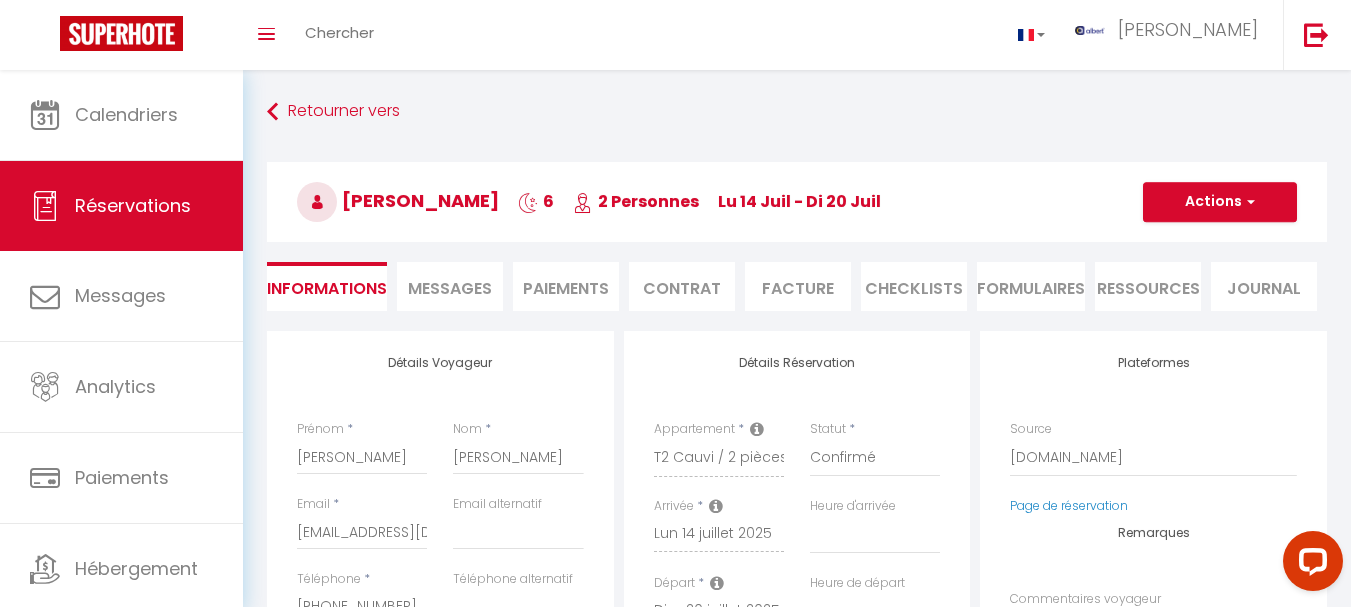 click on "Messages" at bounding box center (450, 288) 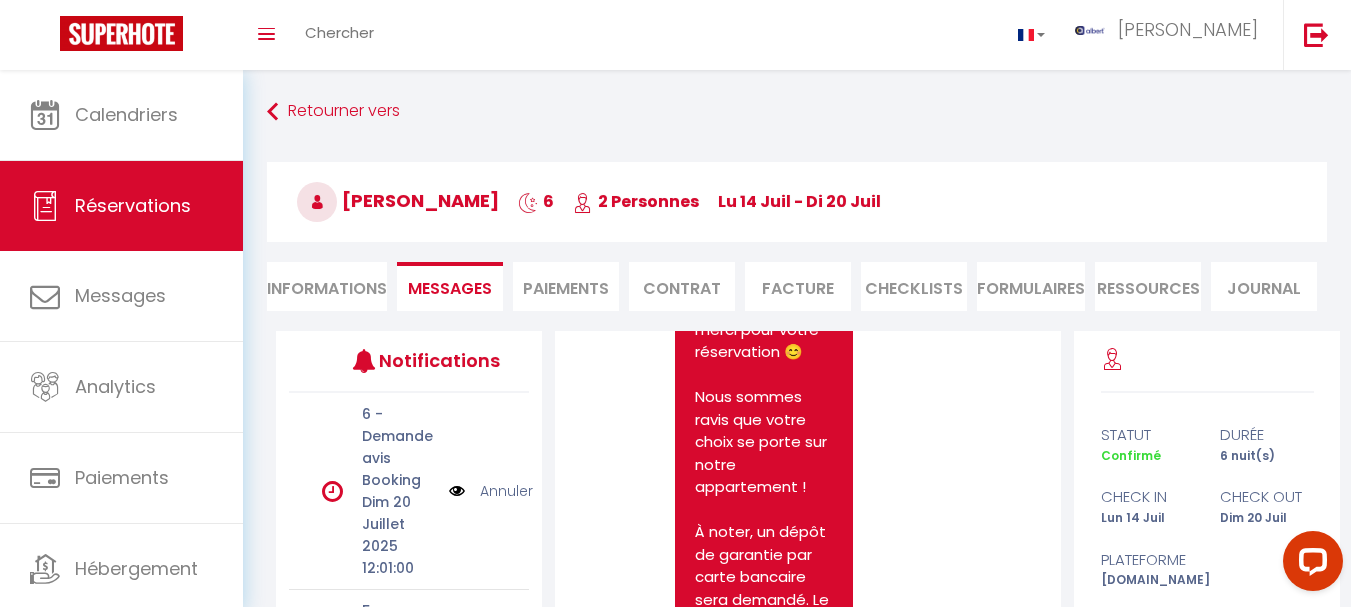 scroll, scrollTop: 153, scrollLeft: 0, axis: vertical 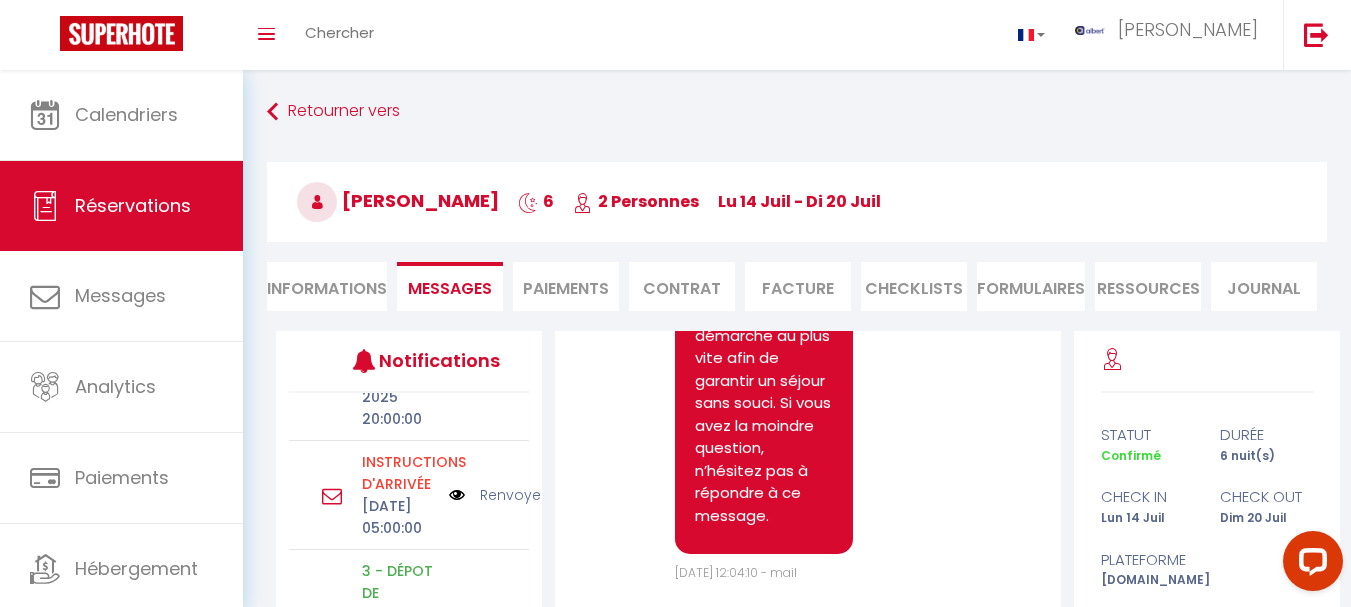 copy on "[URL][DOMAIN_NAME]" 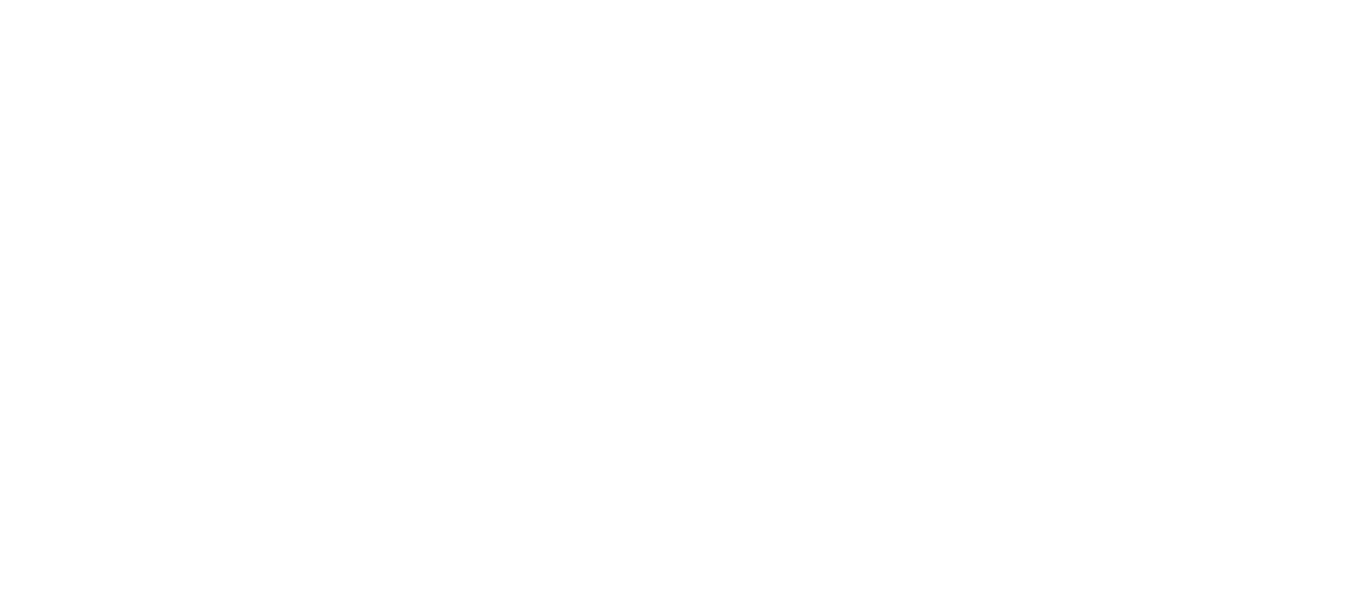 scroll, scrollTop: 0, scrollLeft: 0, axis: both 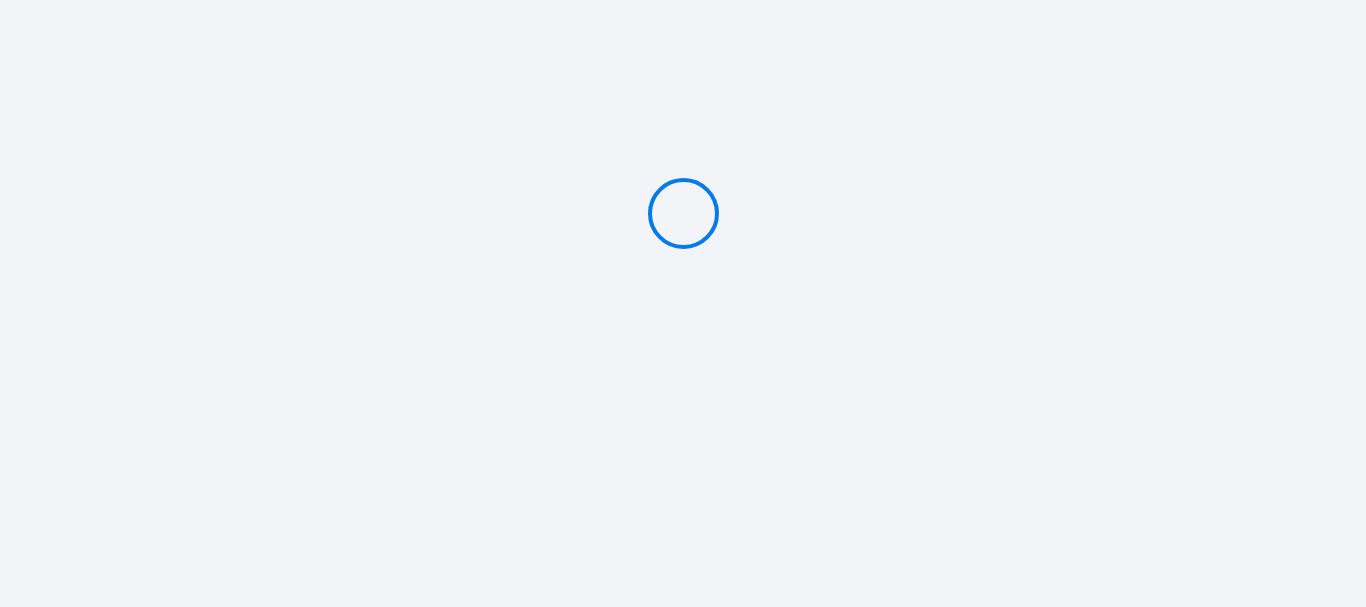type on "Caution 500 €" 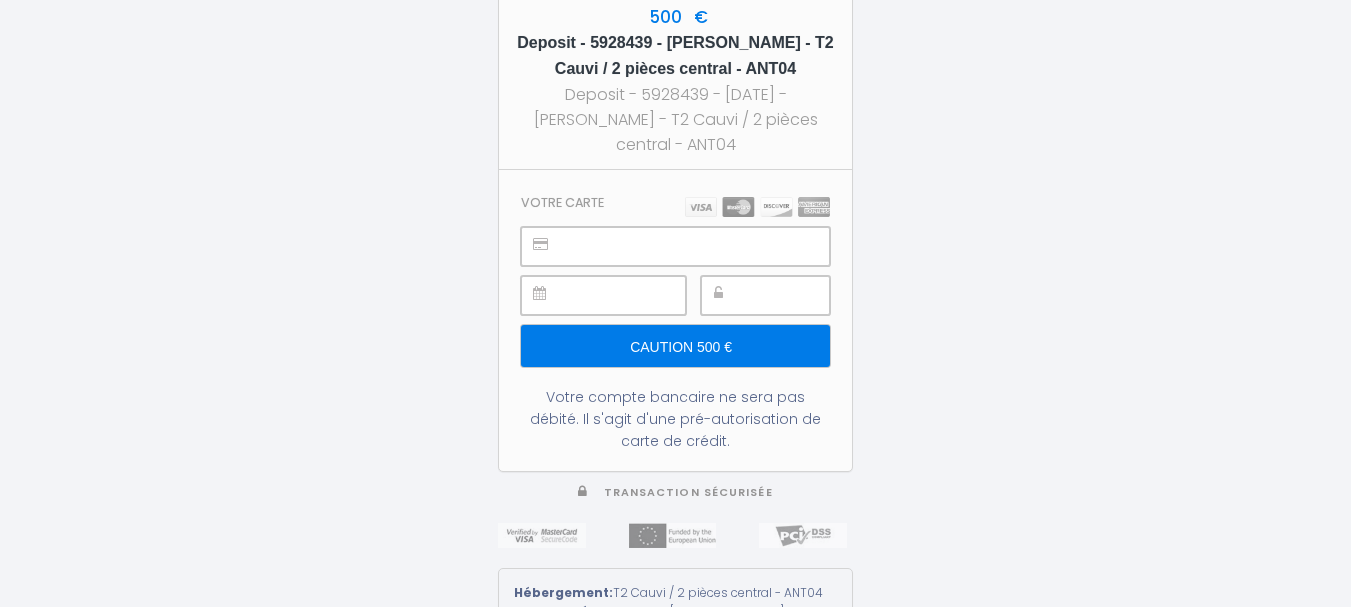 scroll, scrollTop: 107, scrollLeft: 0, axis: vertical 